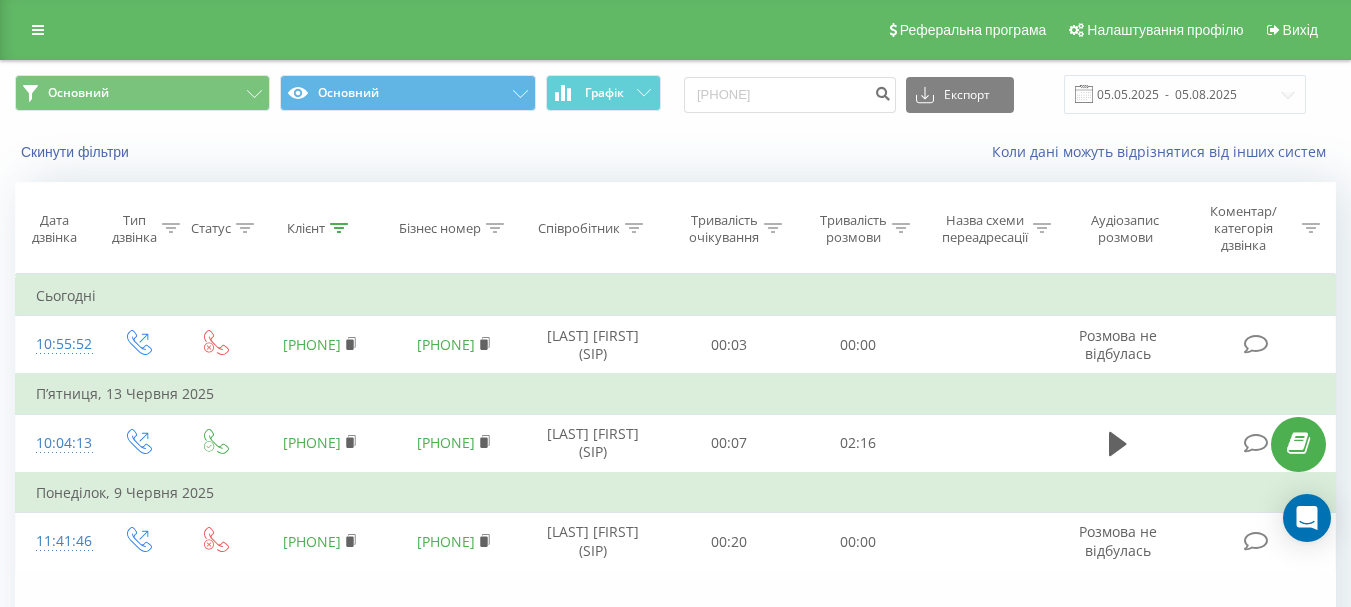 scroll, scrollTop: 0, scrollLeft: 0, axis: both 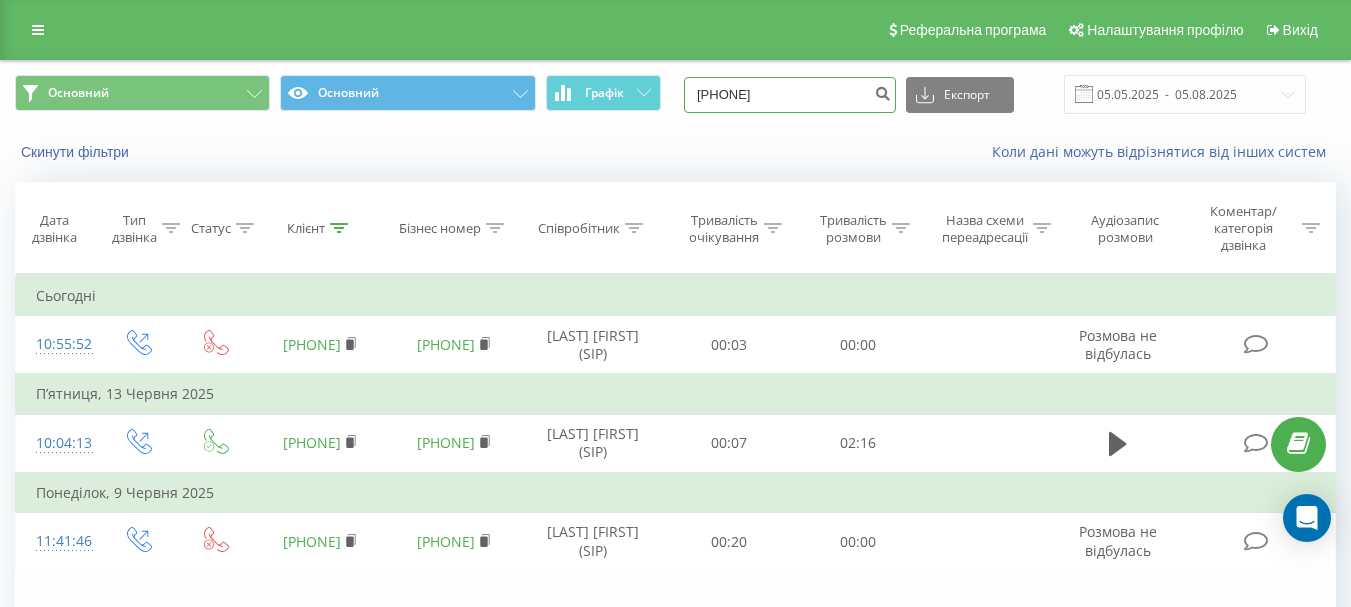 drag, startPoint x: 830, startPoint y: 96, endPoint x: 694, endPoint y: 96, distance: 136 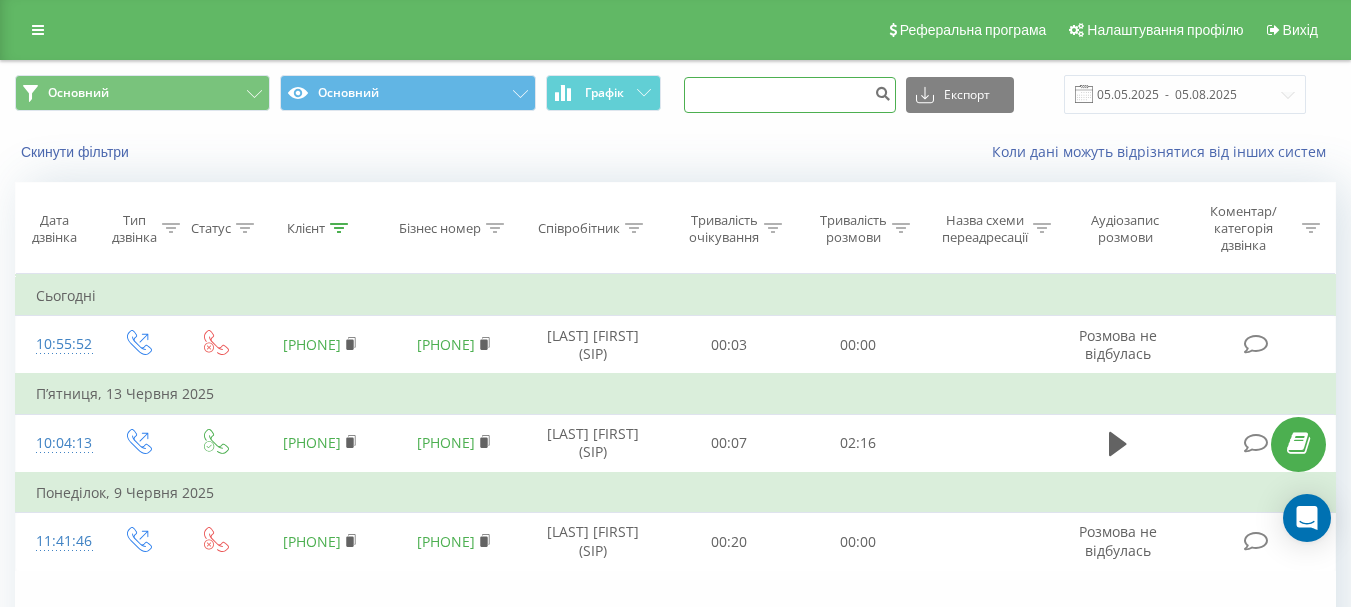 paste on "[PHONE]" 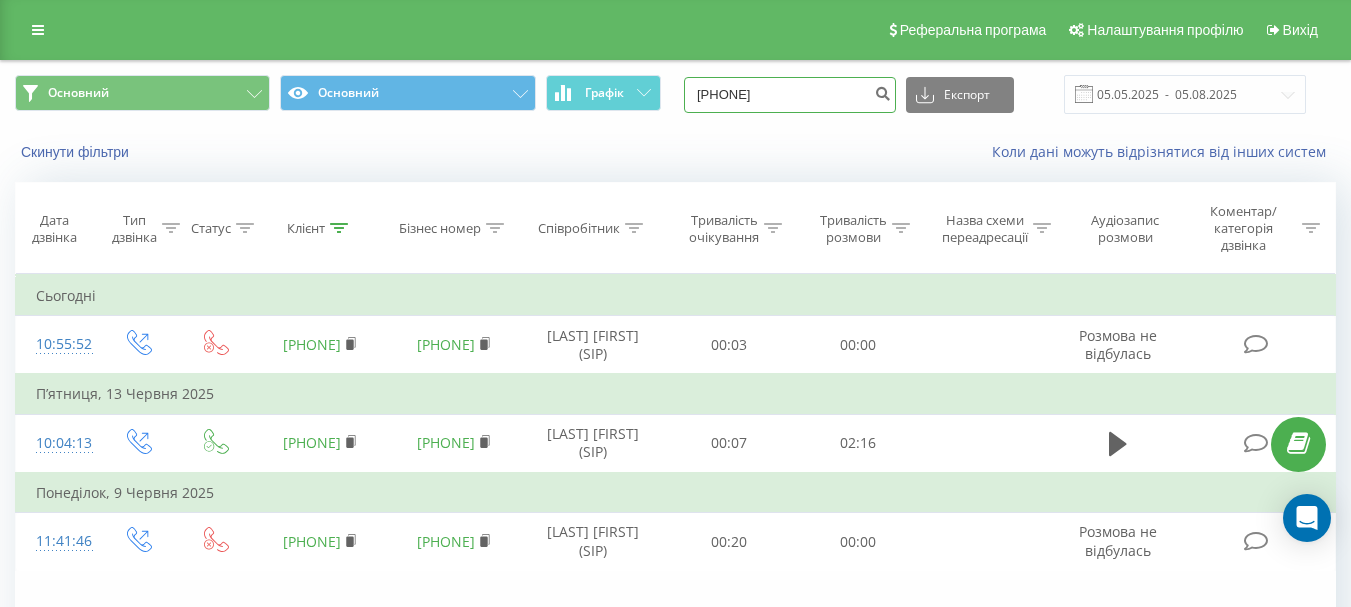 click on "[PHONE]" at bounding box center (790, 95) 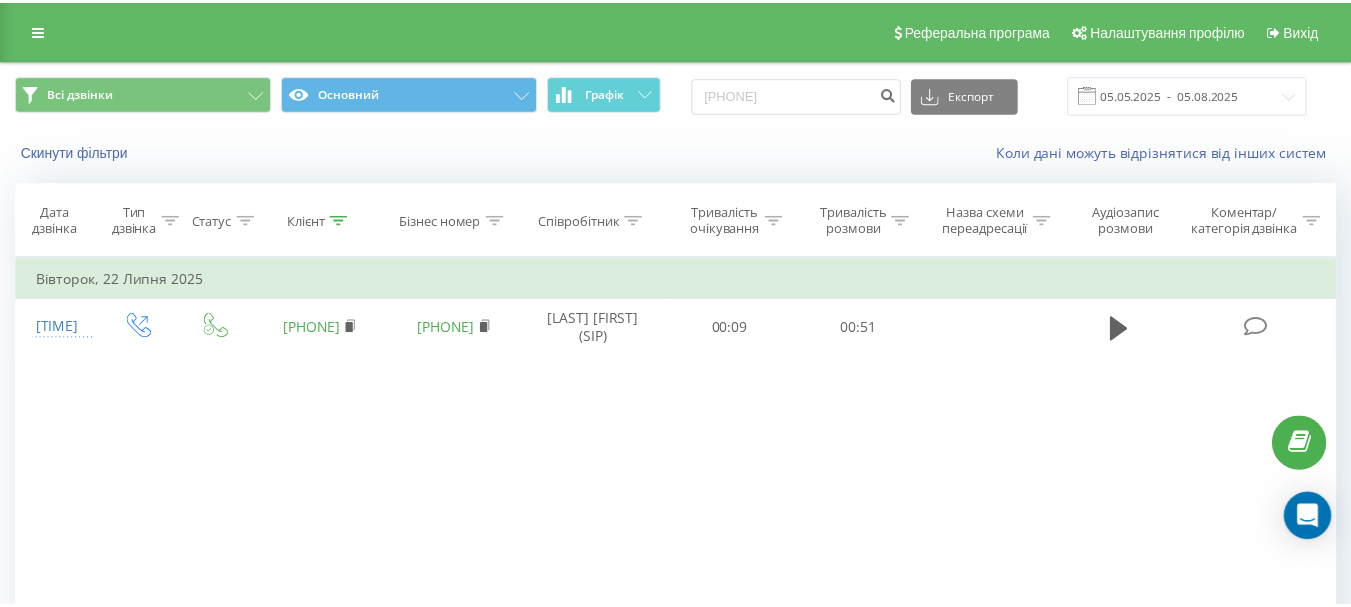 scroll, scrollTop: 0, scrollLeft: 0, axis: both 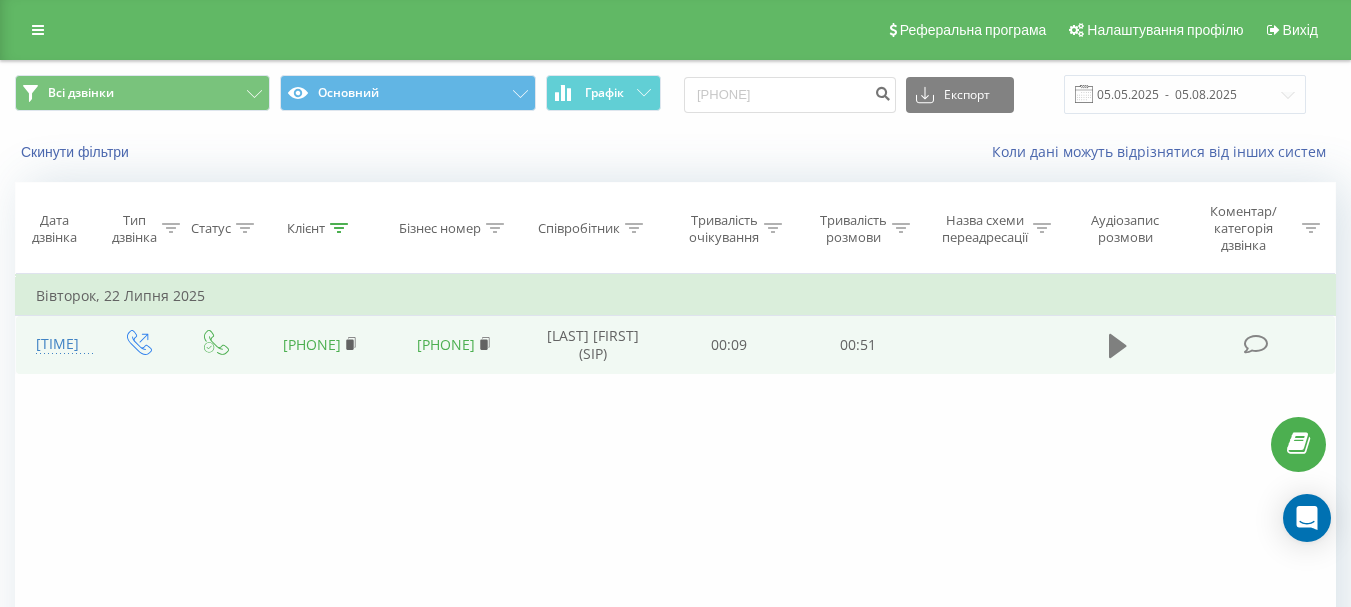 click at bounding box center (1118, 346) 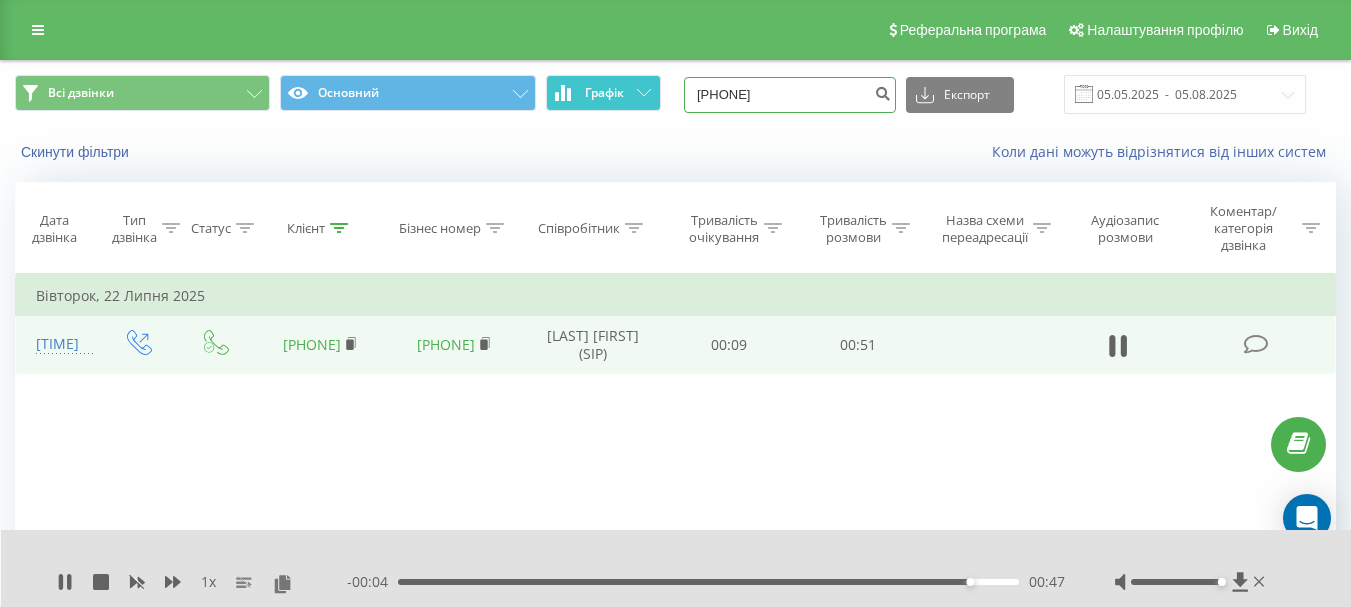 drag, startPoint x: 817, startPoint y: 92, endPoint x: 613, endPoint y: 94, distance: 204.0098 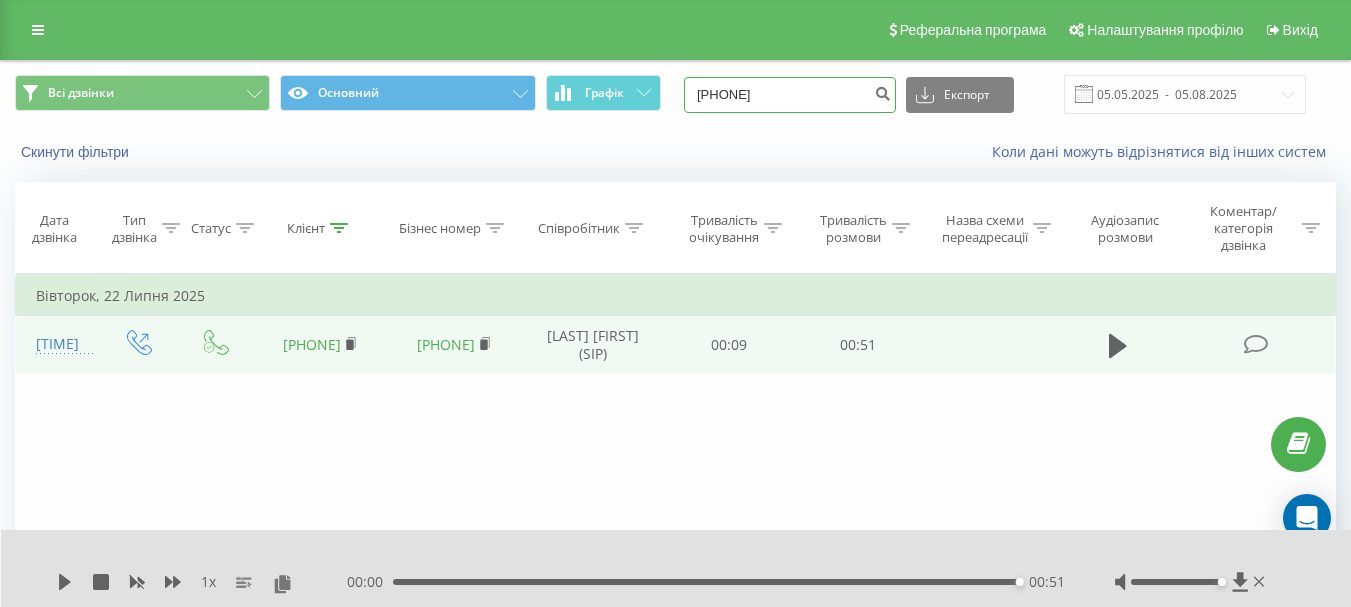 paste on "+380673717928" 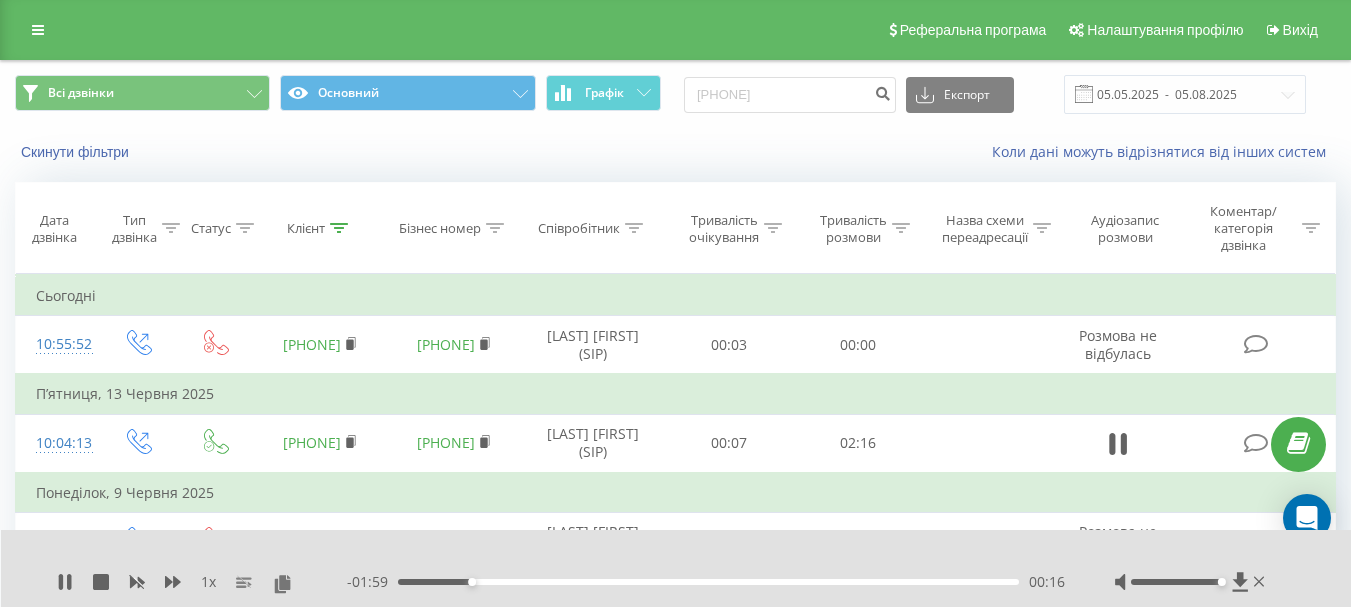 scroll, scrollTop: 0, scrollLeft: 0, axis: both 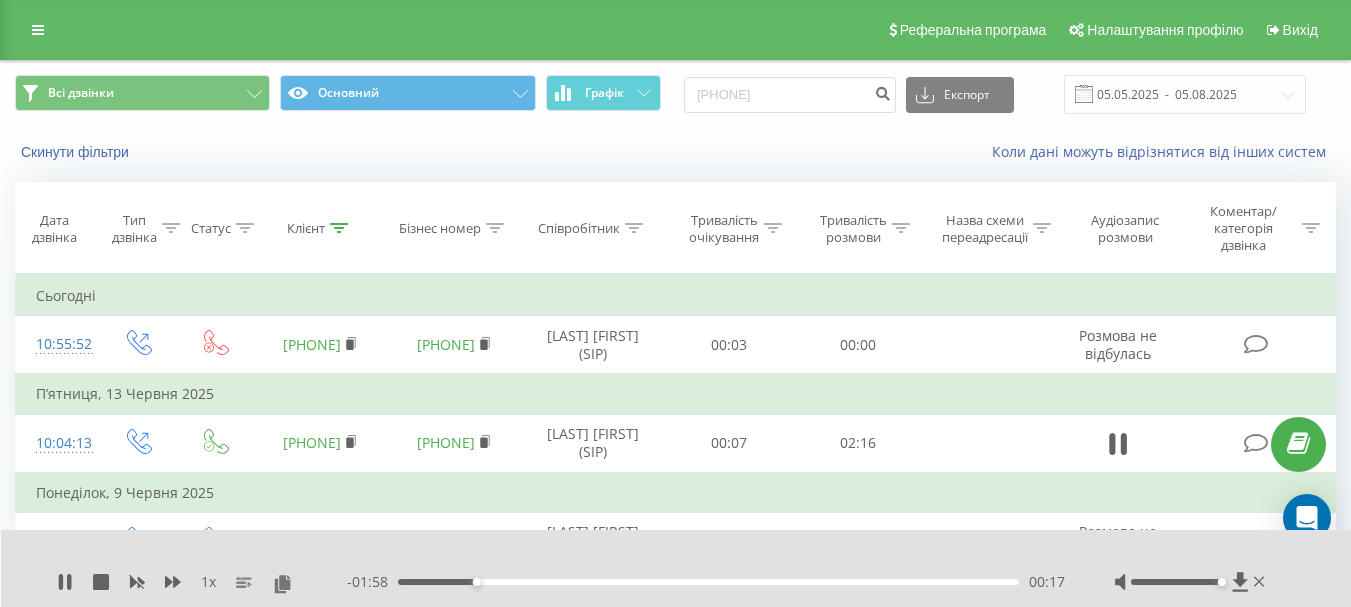 click on "00:17" at bounding box center (708, 582) 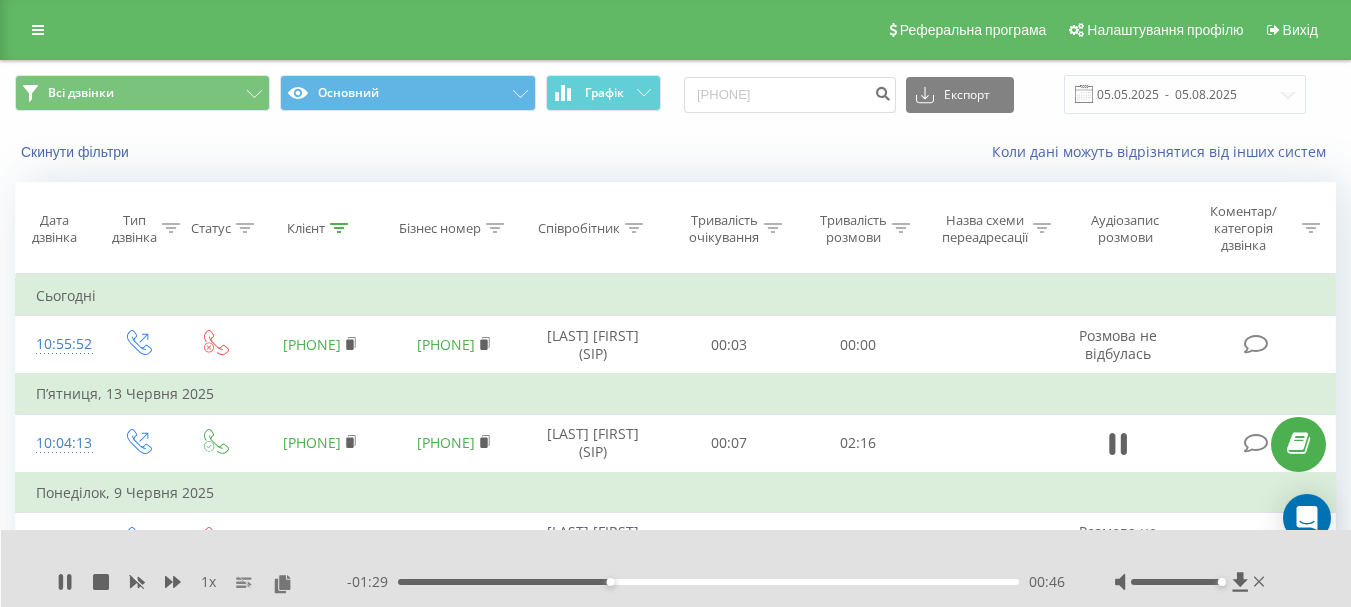 click on "00:46" at bounding box center (708, 582) 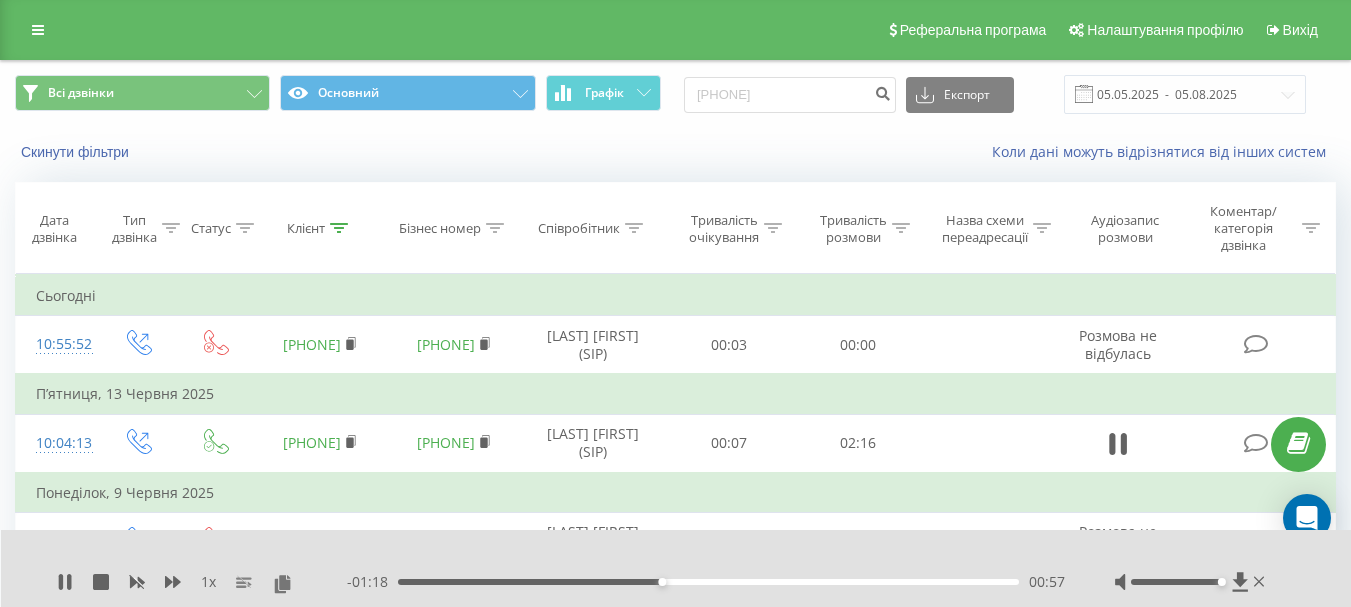 click on "00:57" at bounding box center [708, 582] 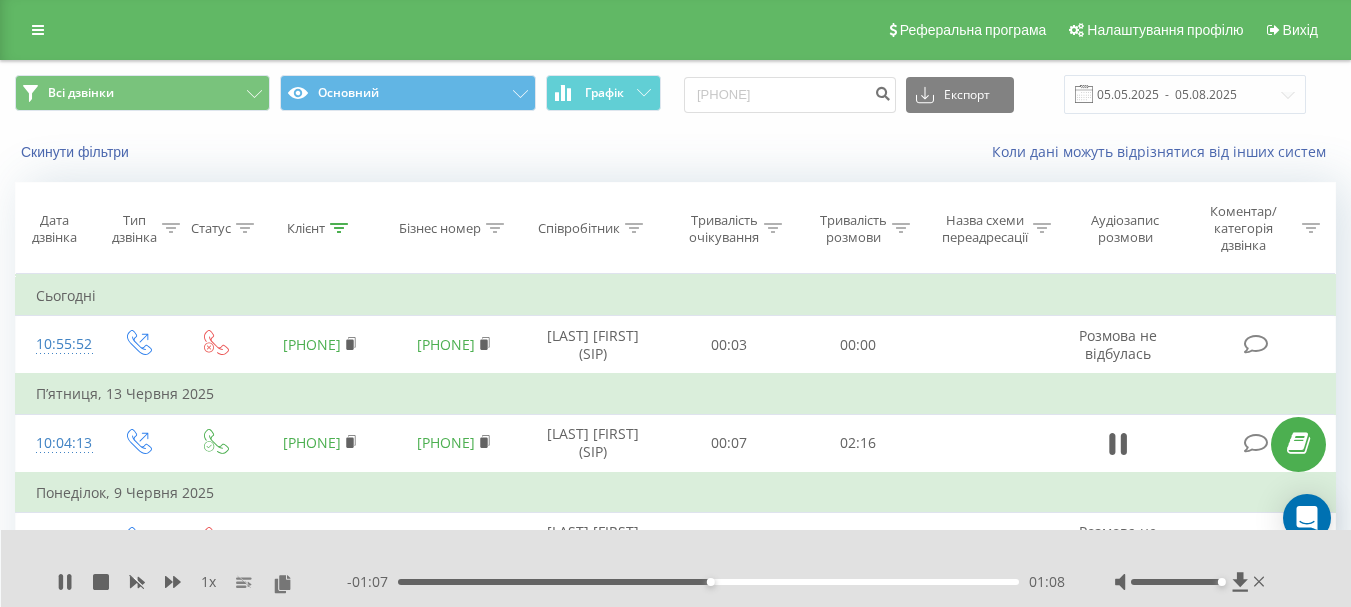 click on "01:08" at bounding box center (708, 582) 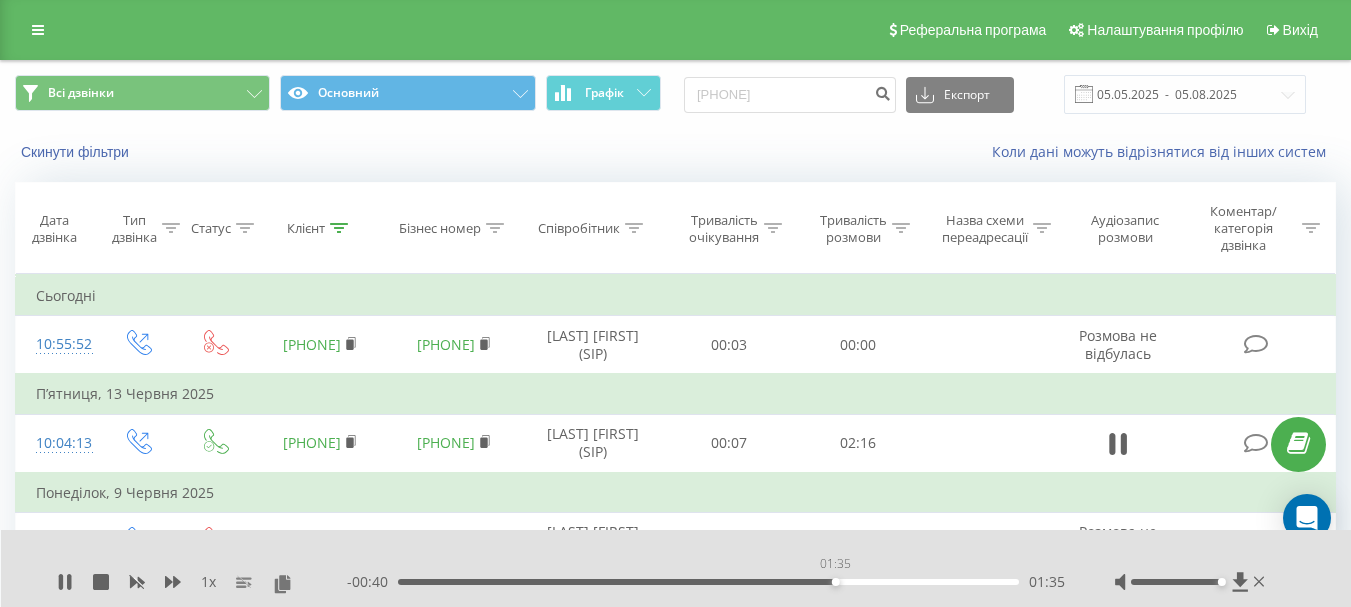 click on "01:35" at bounding box center [708, 582] 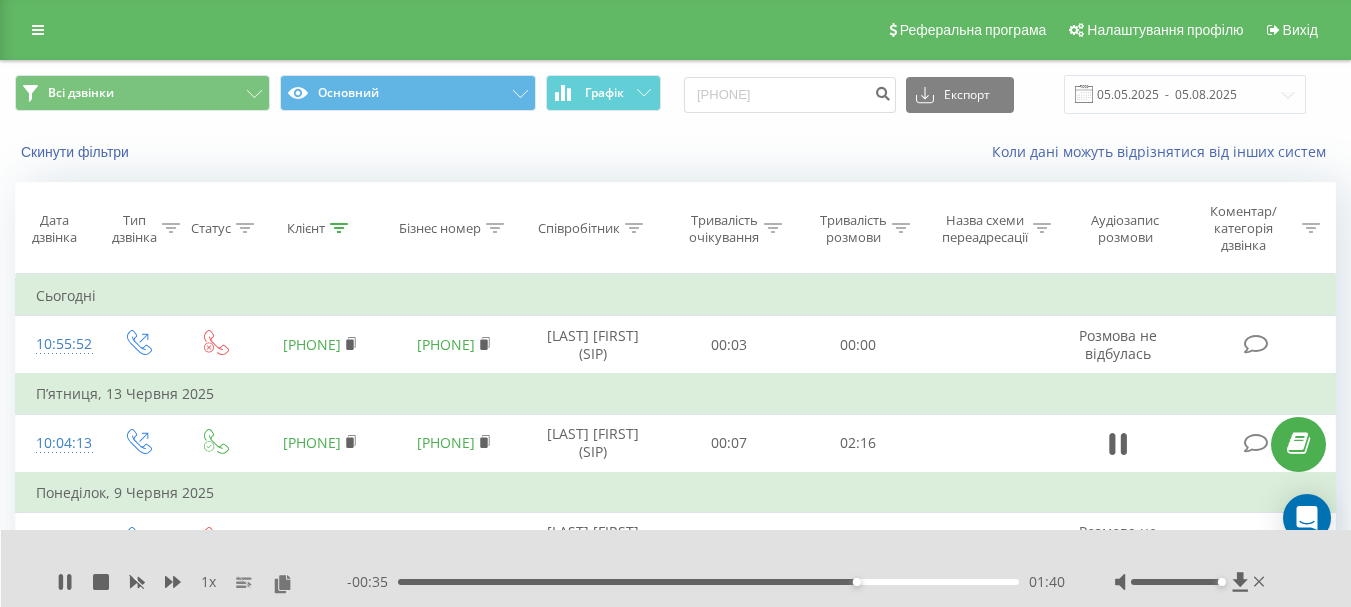 click on "01:40" at bounding box center [708, 582] 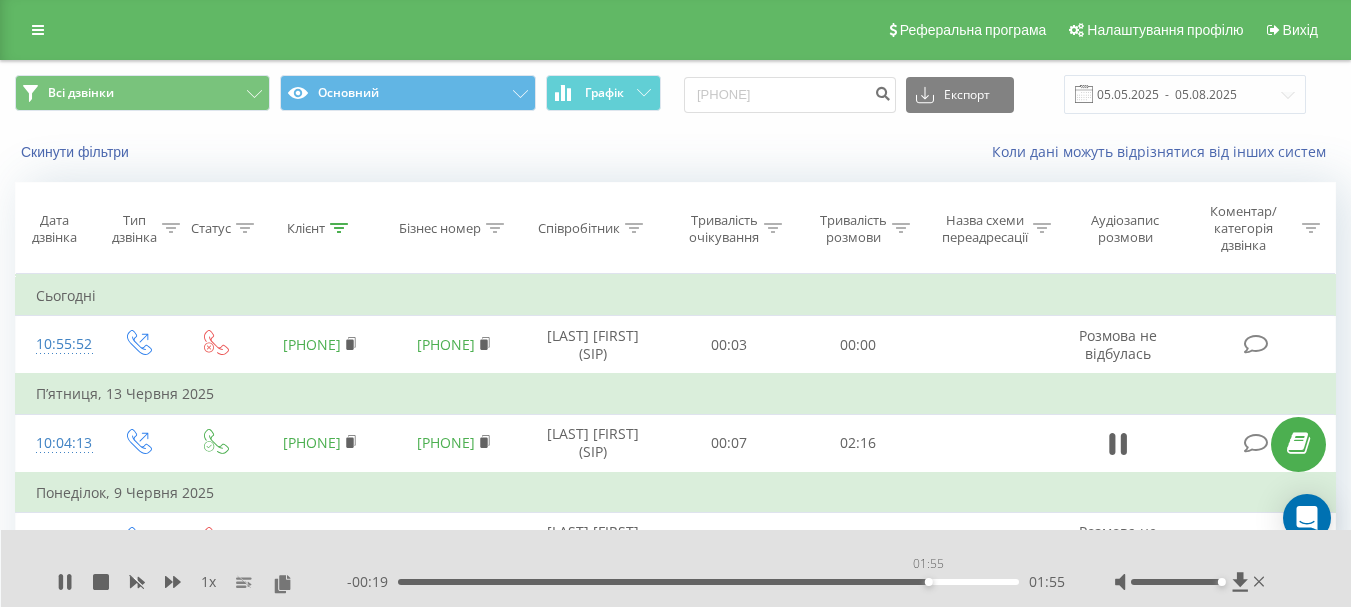 click on "01:55" at bounding box center (708, 582) 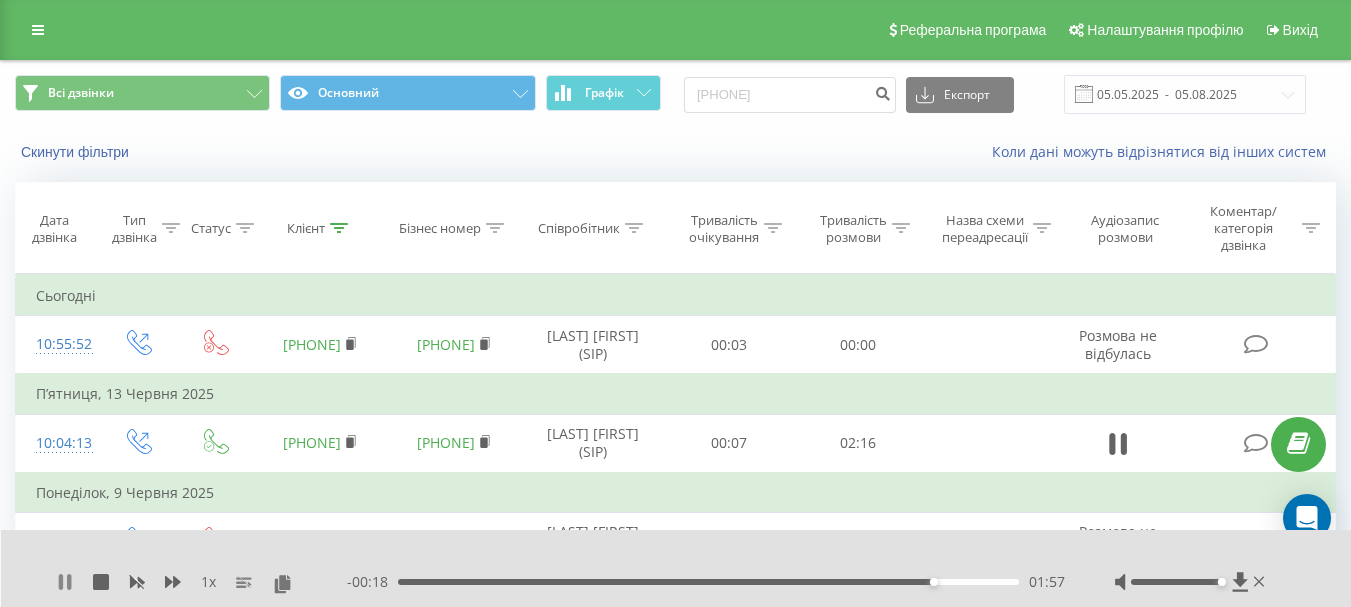 click 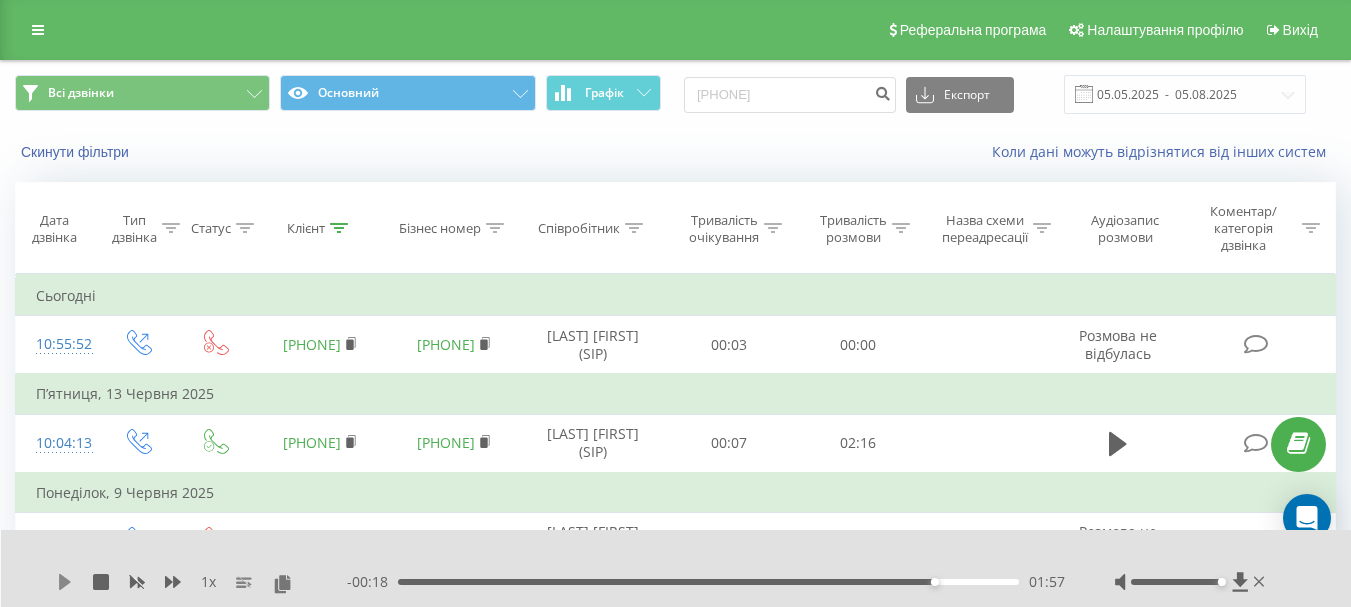 click 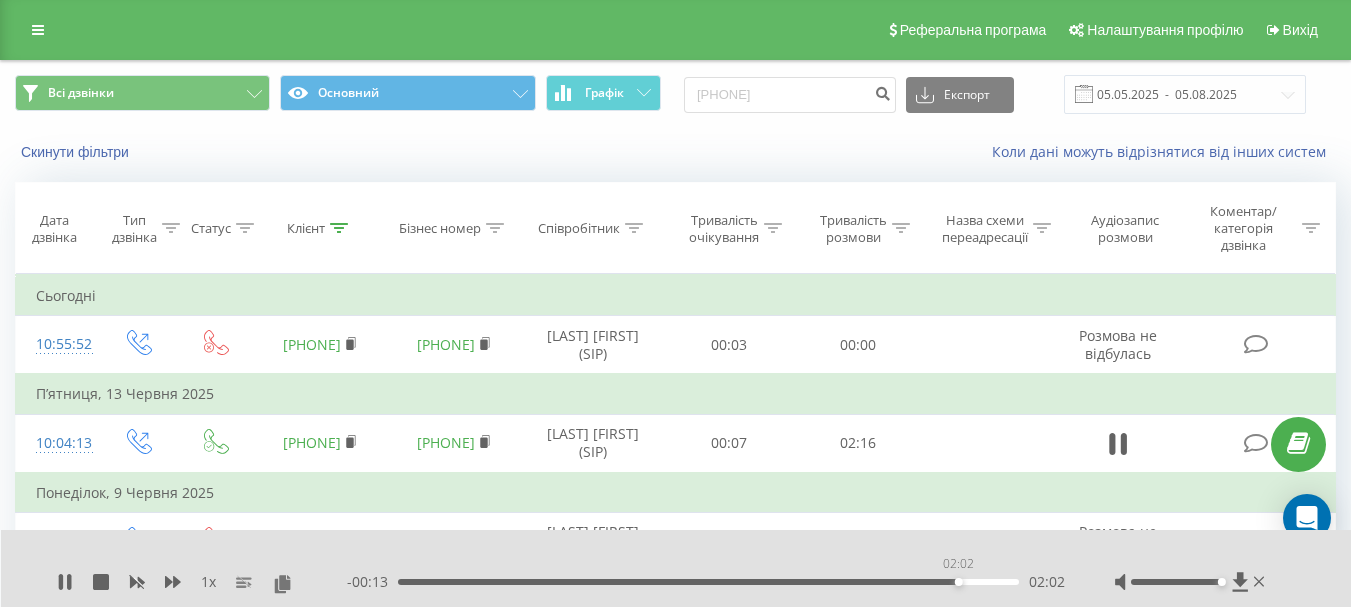click on "02:02" at bounding box center [708, 582] 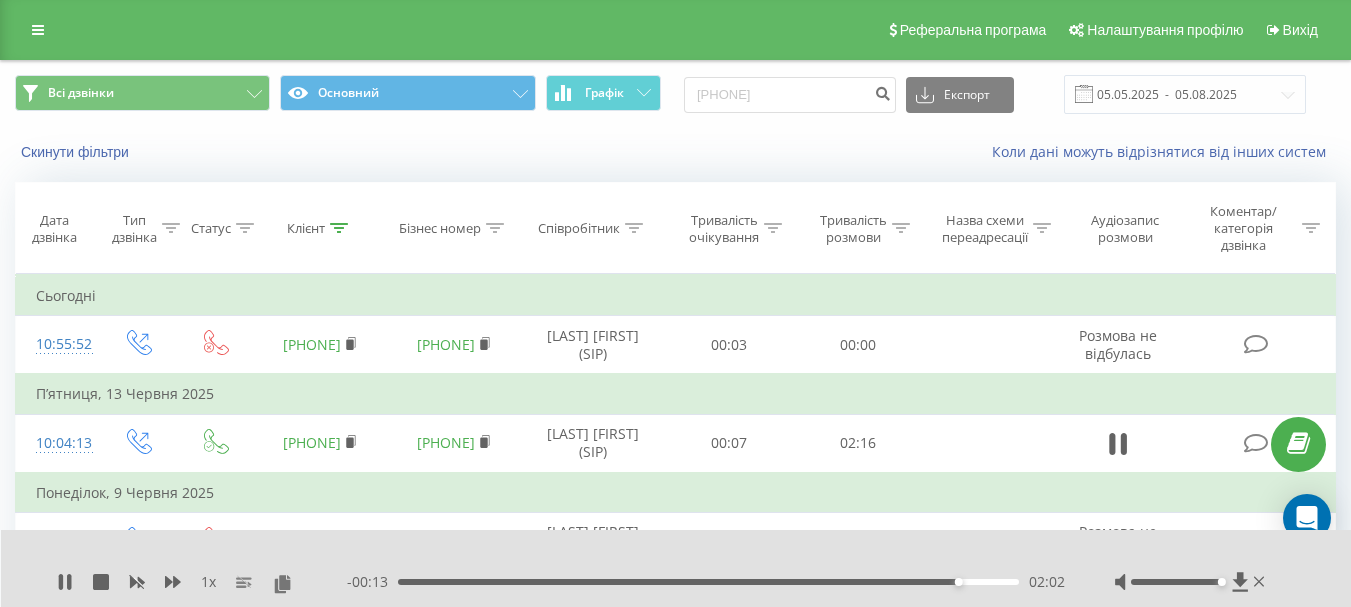 click on "02:02" at bounding box center (708, 582) 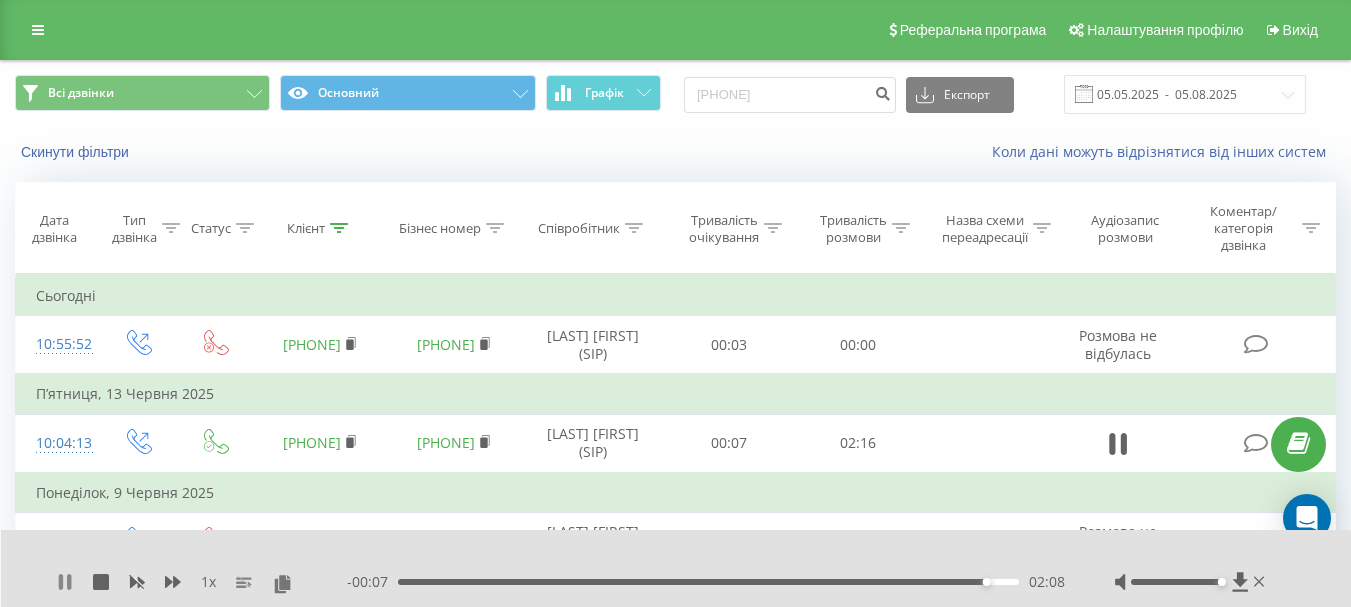 click 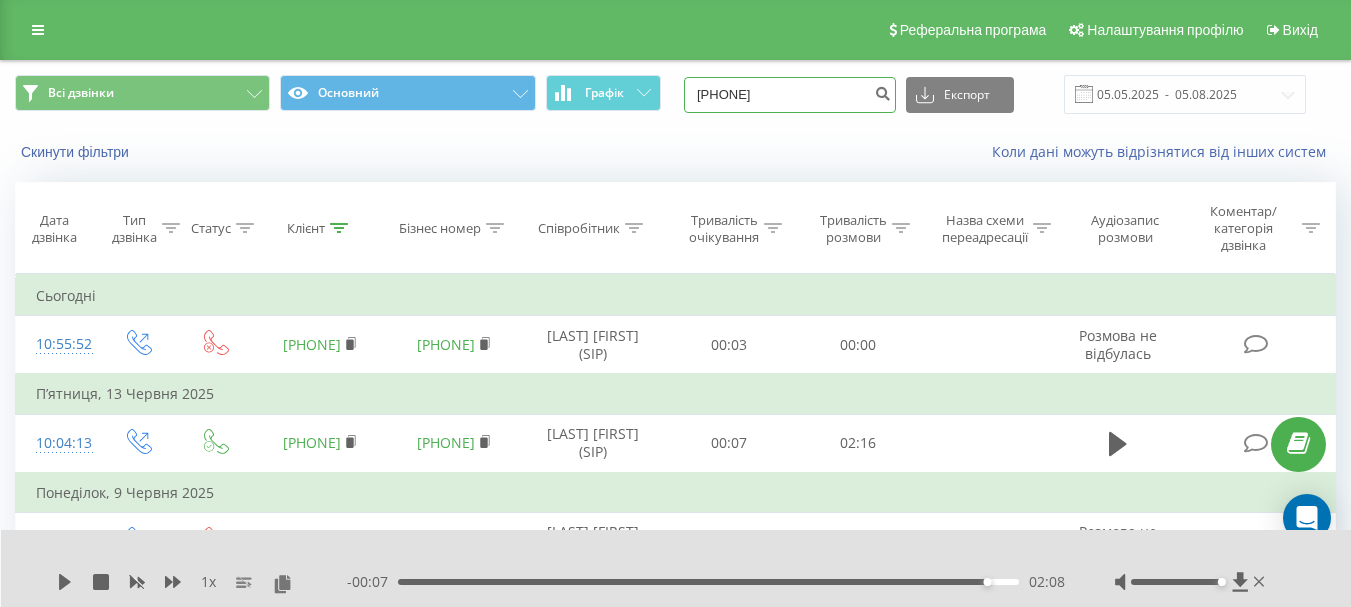 drag, startPoint x: 732, startPoint y: 92, endPoint x: 742, endPoint y: 72, distance: 22.36068 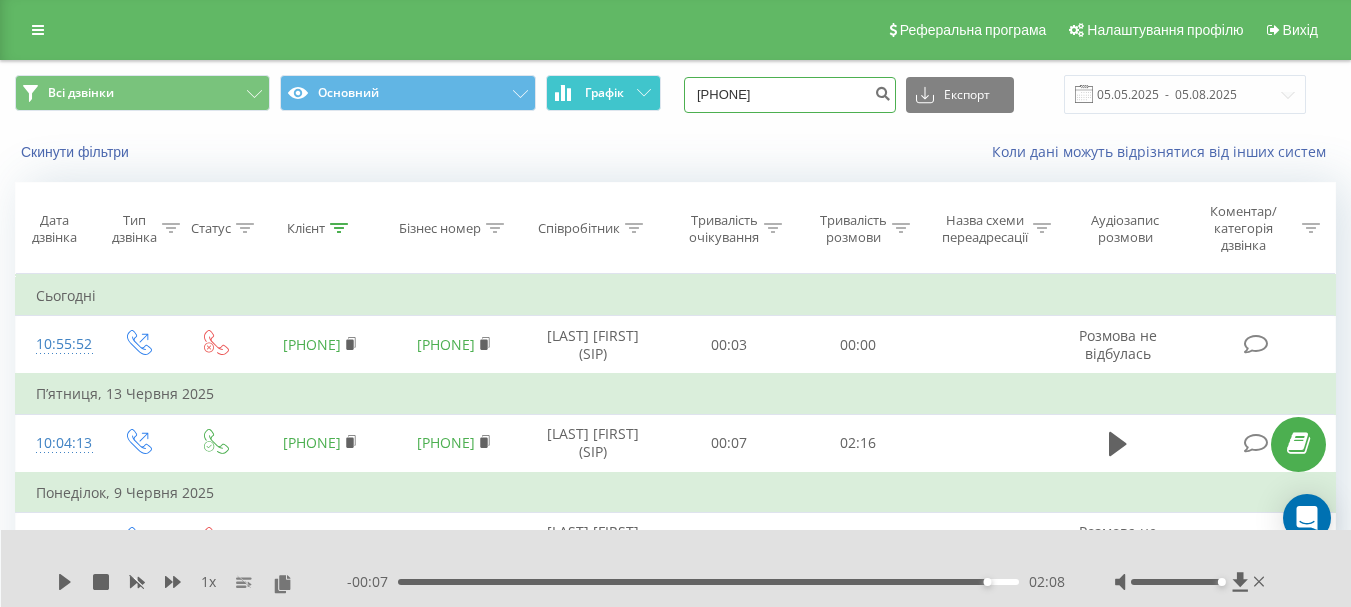 drag, startPoint x: 839, startPoint y: 97, endPoint x: 606, endPoint y: 103, distance: 233.07724 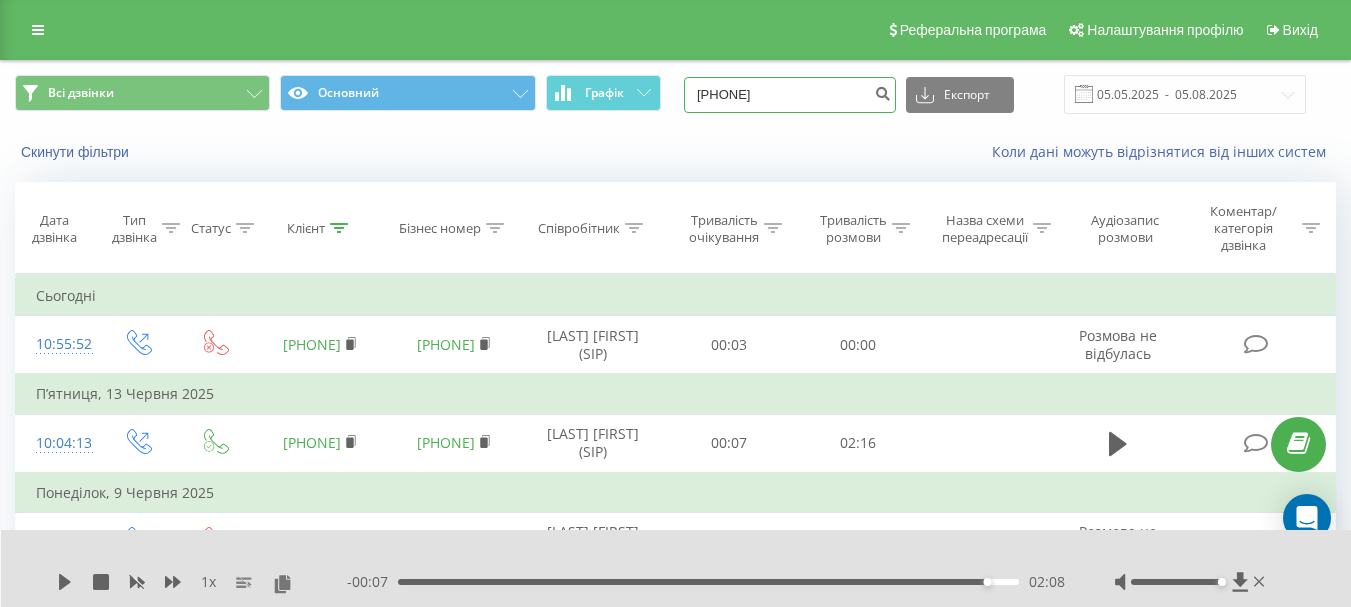 paste on "+380472710120" 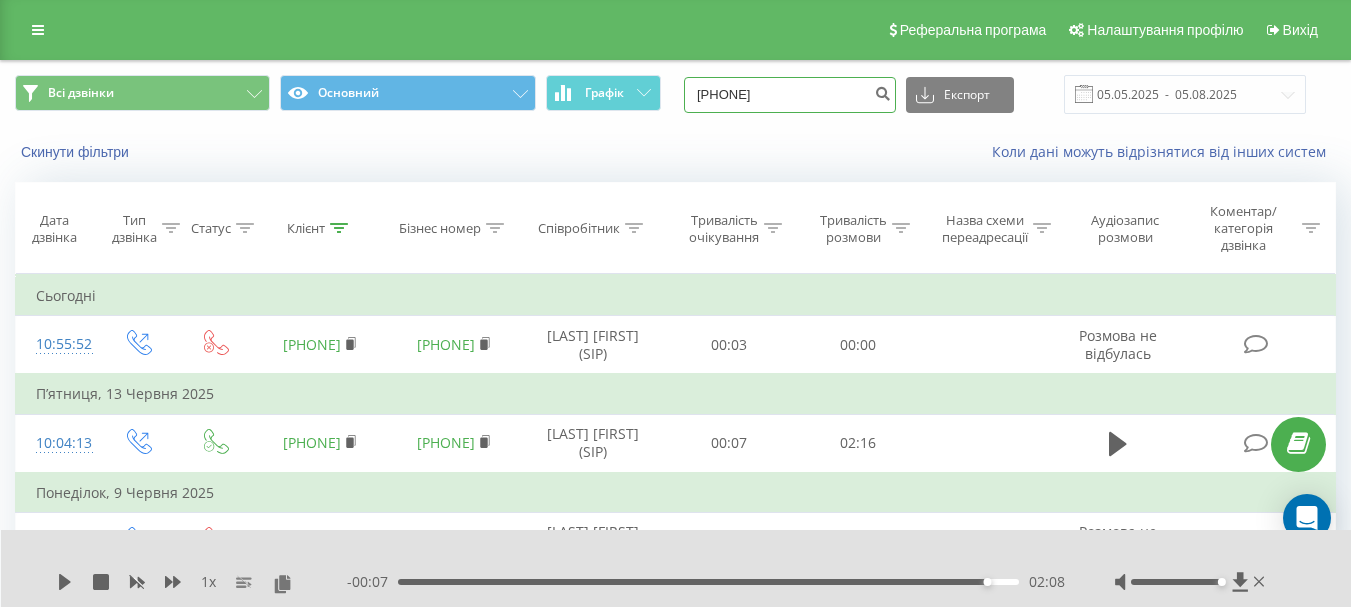 type on "380472710120" 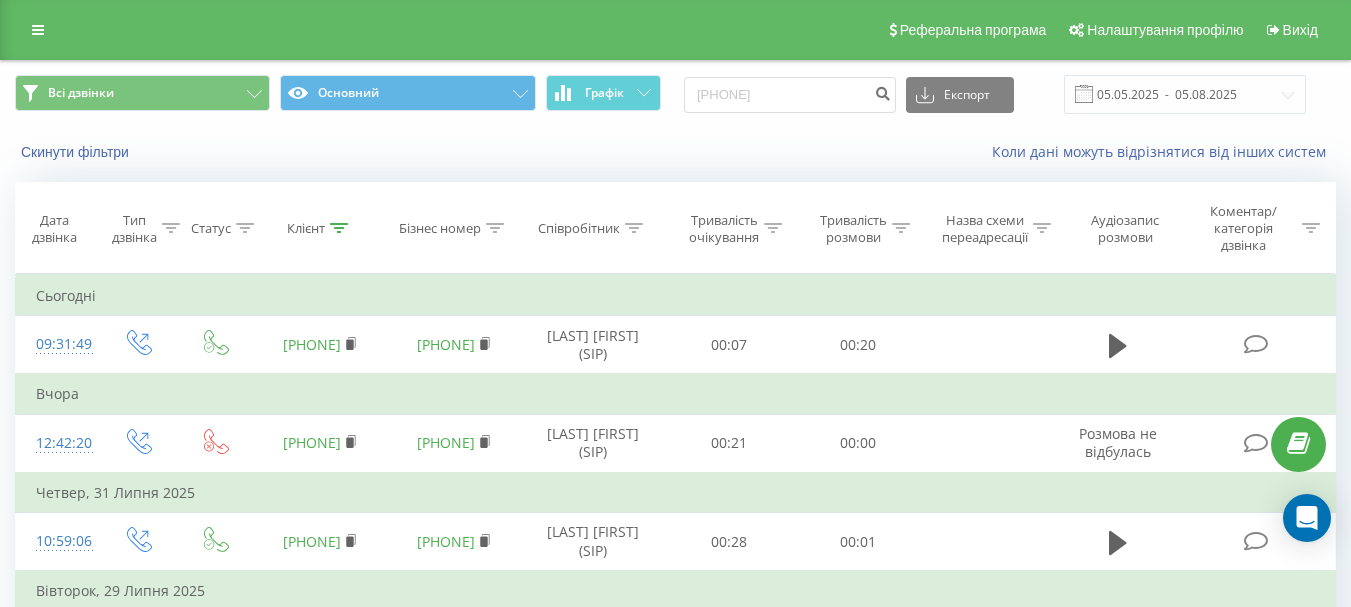 scroll, scrollTop: 0, scrollLeft: 0, axis: both 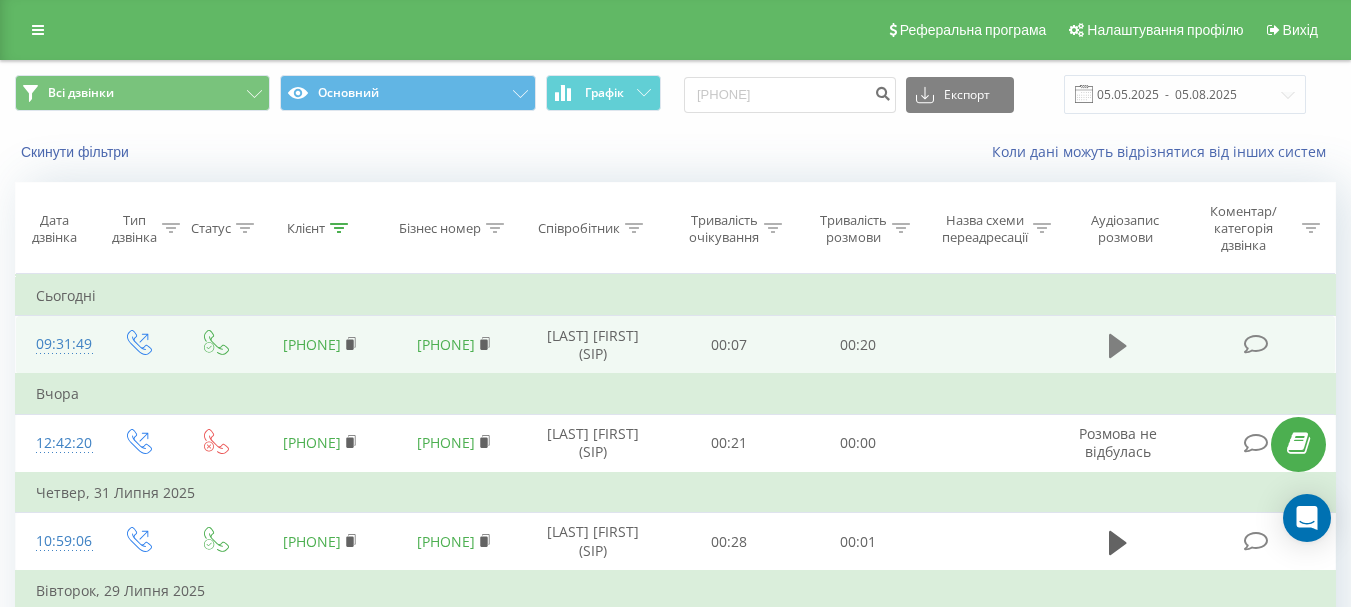 click 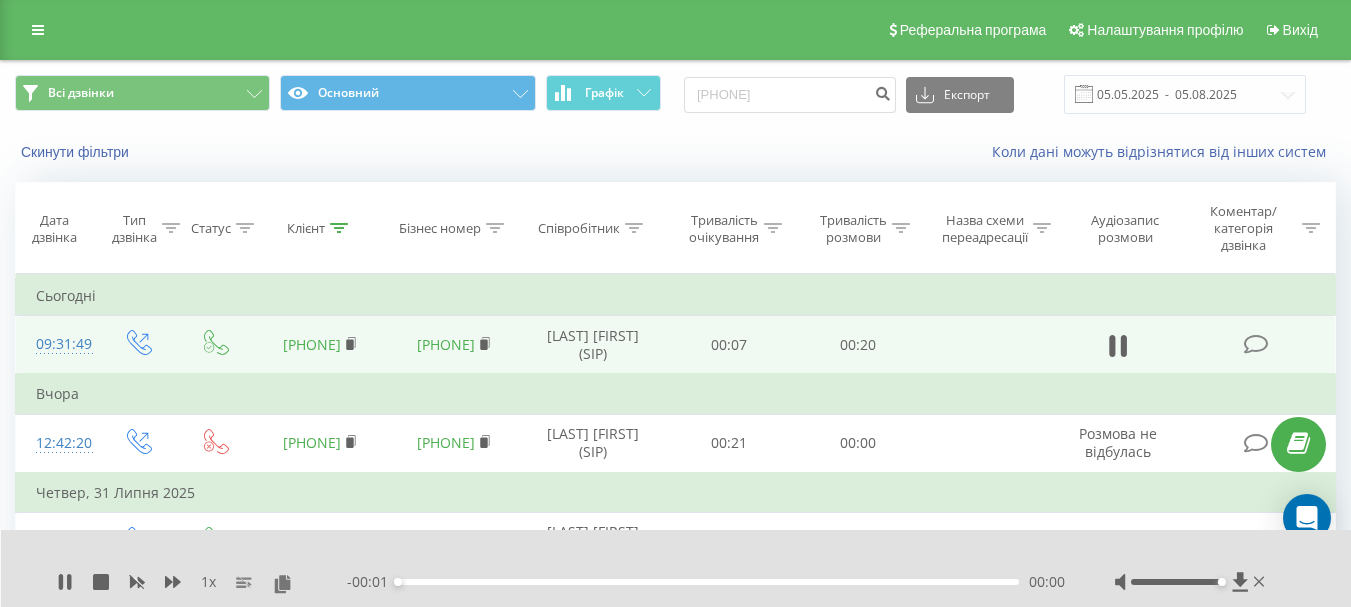 click on "- 00:01 00:00   00:00" at bounding box center (706, 582) 